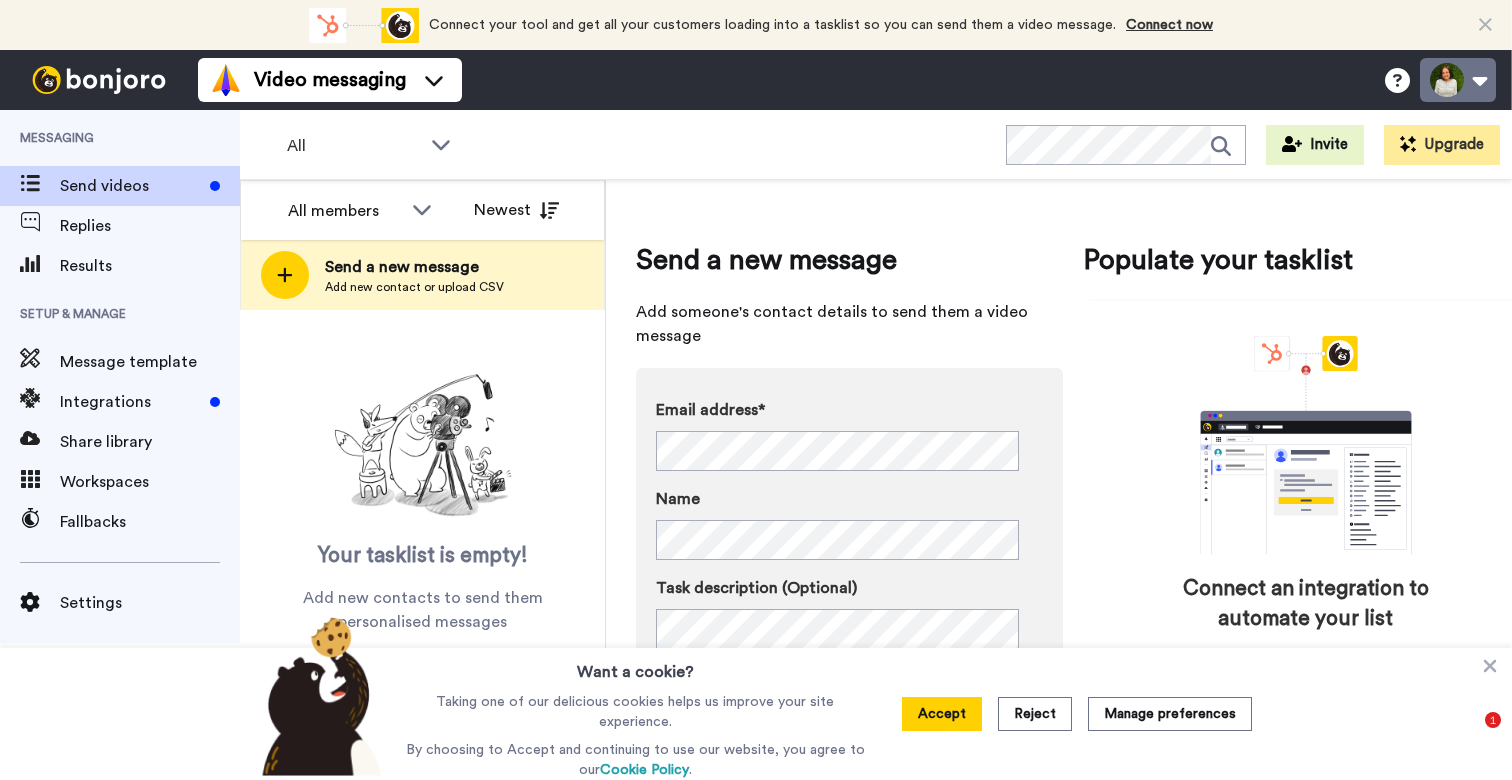 scroll, scrollTop: 0, scrollLeft: 0, axis: both 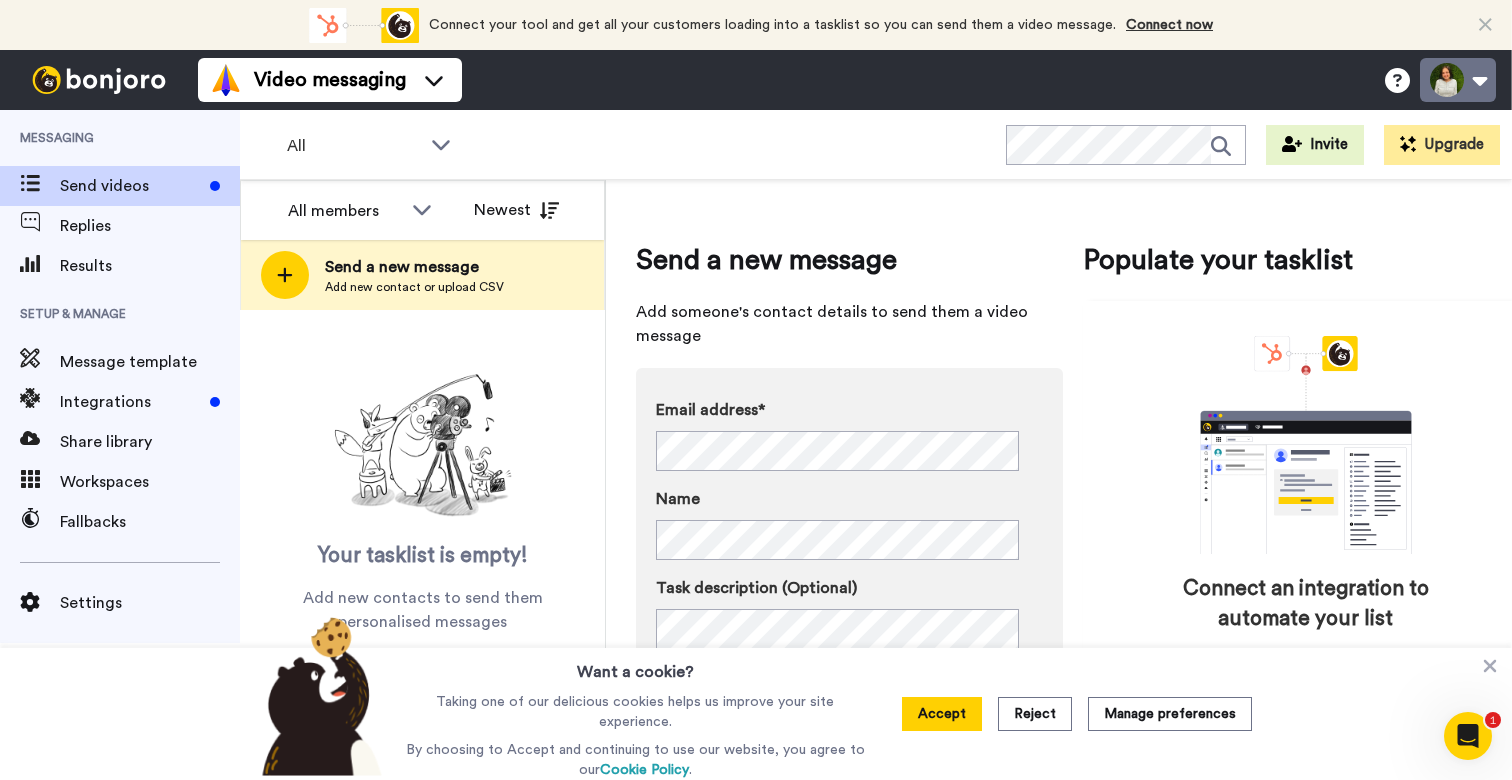 click at bounding box center [1458, 80] 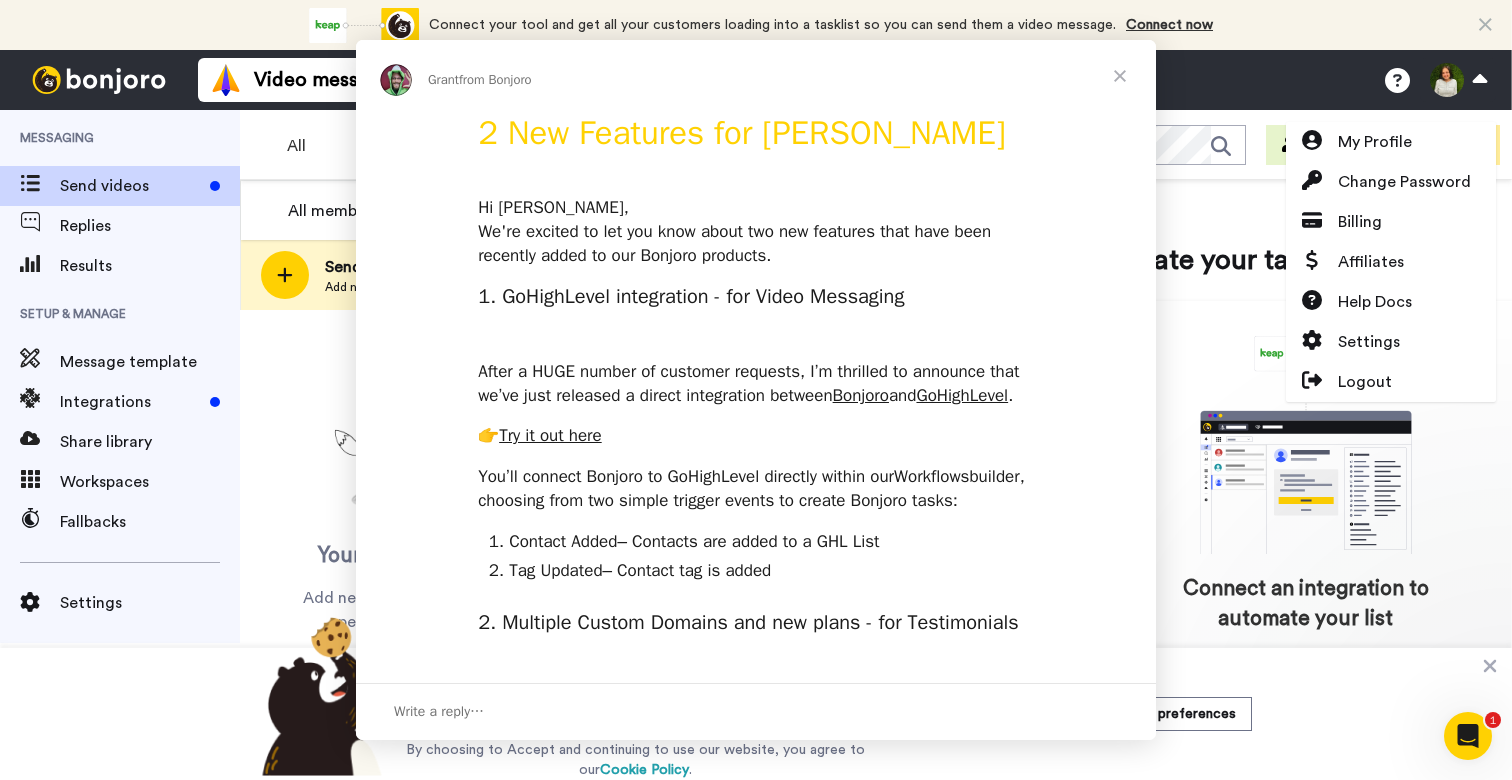scroll, scrollTop: 0, scrollLeft: 0, axis: both 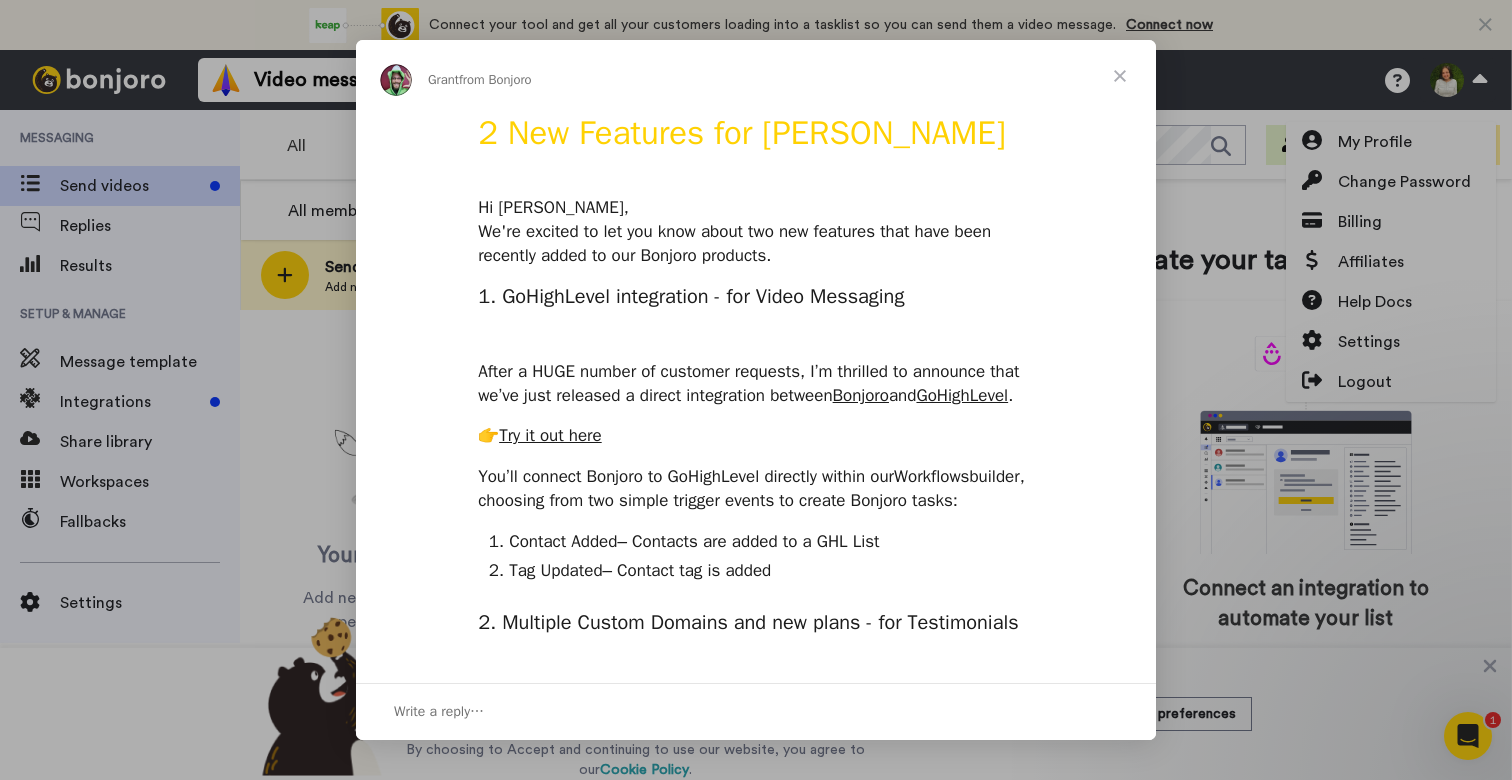 click at bounding box center (756, 390) 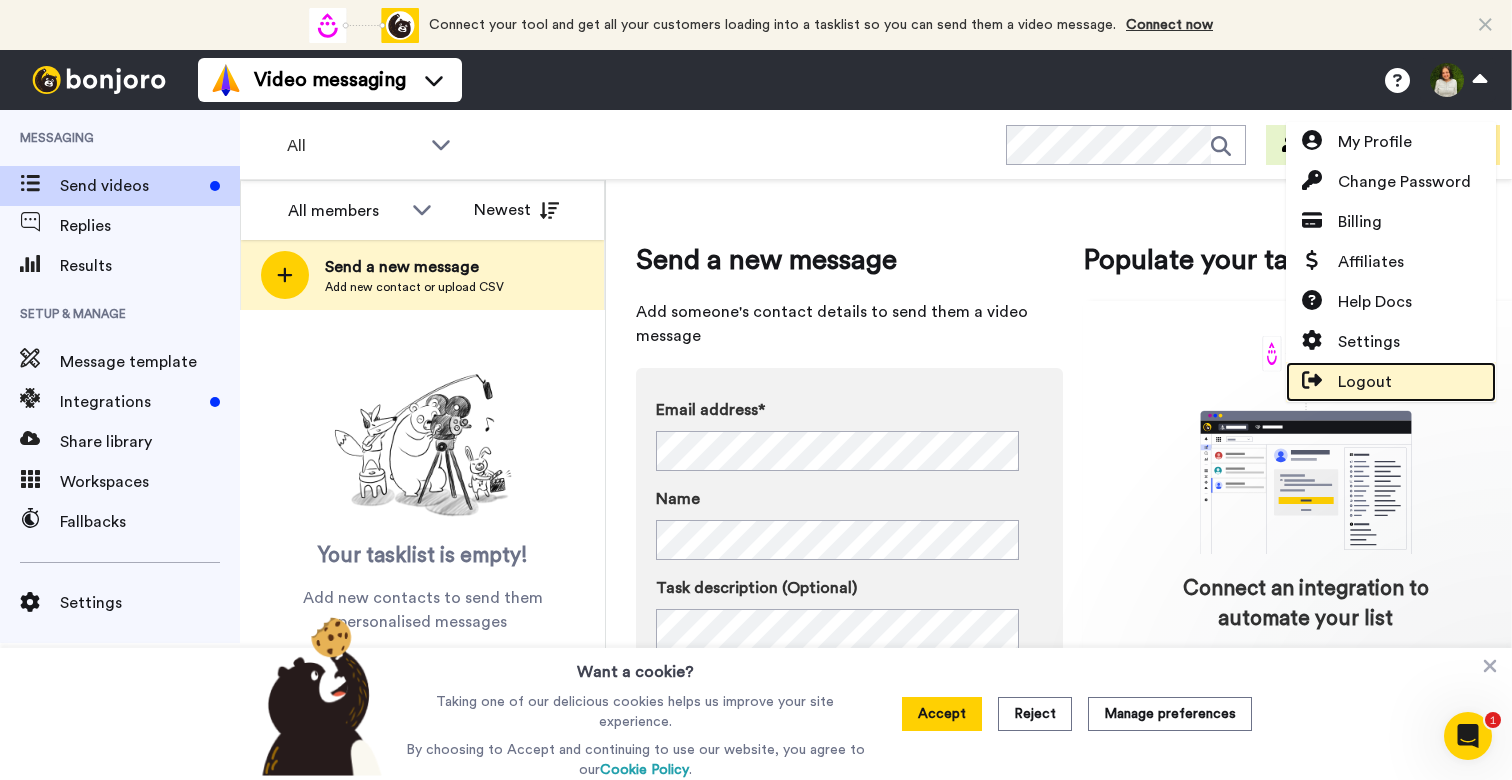 click on "Logout" at bounding box center (1365, 382) 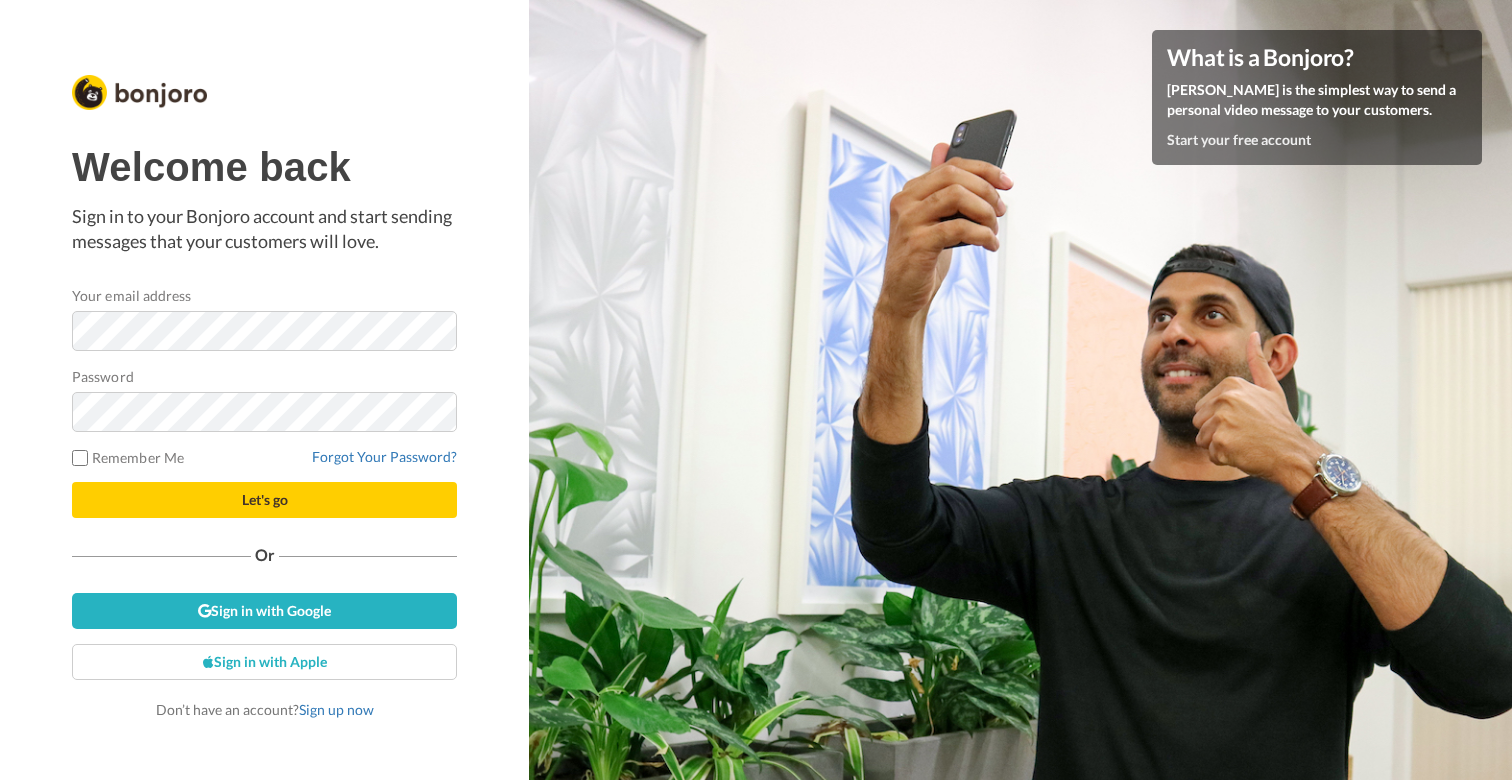 scroll, scrollTop: 0, scrollLeft: 0, axis: both 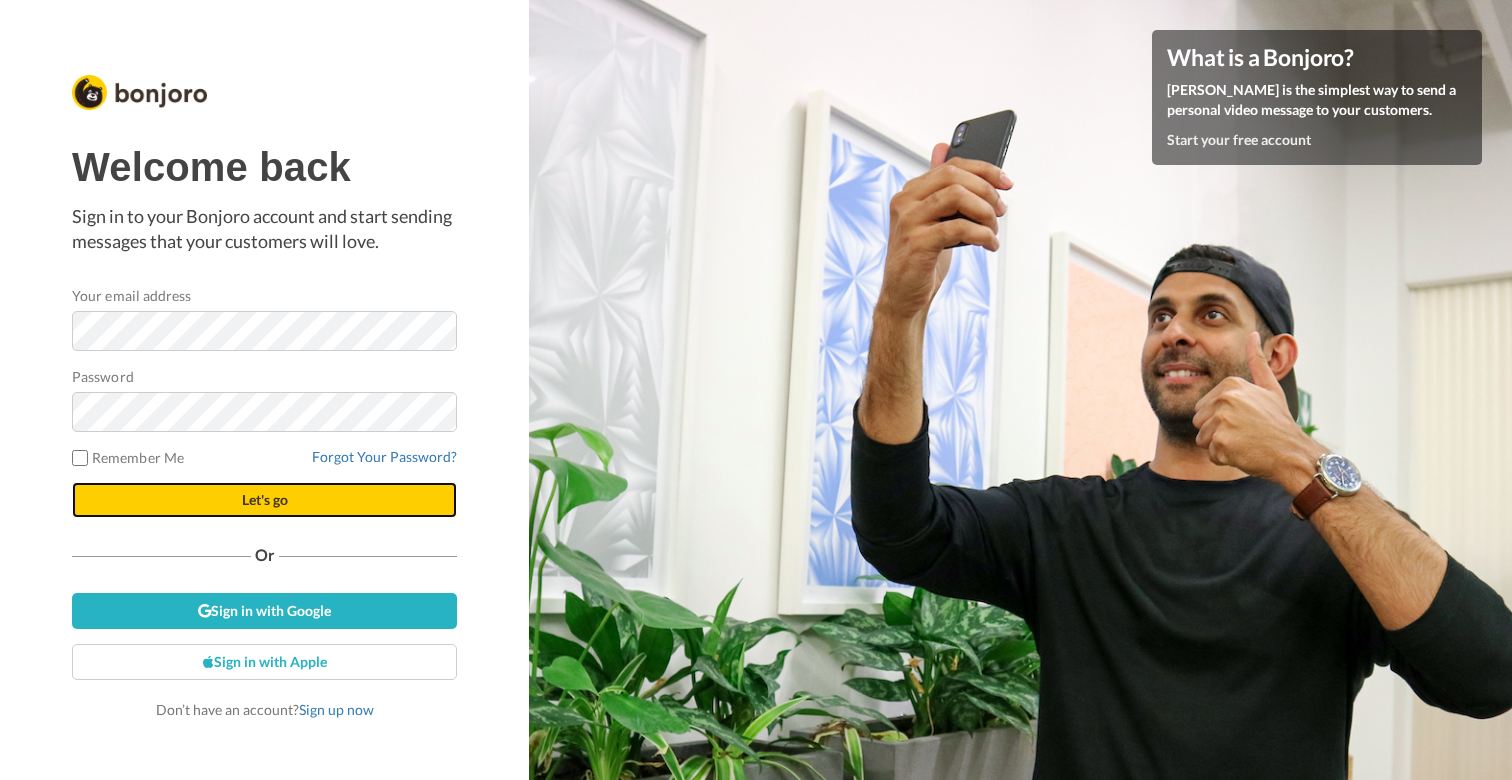 click on "Let's go" at bounding box center (265, 499) 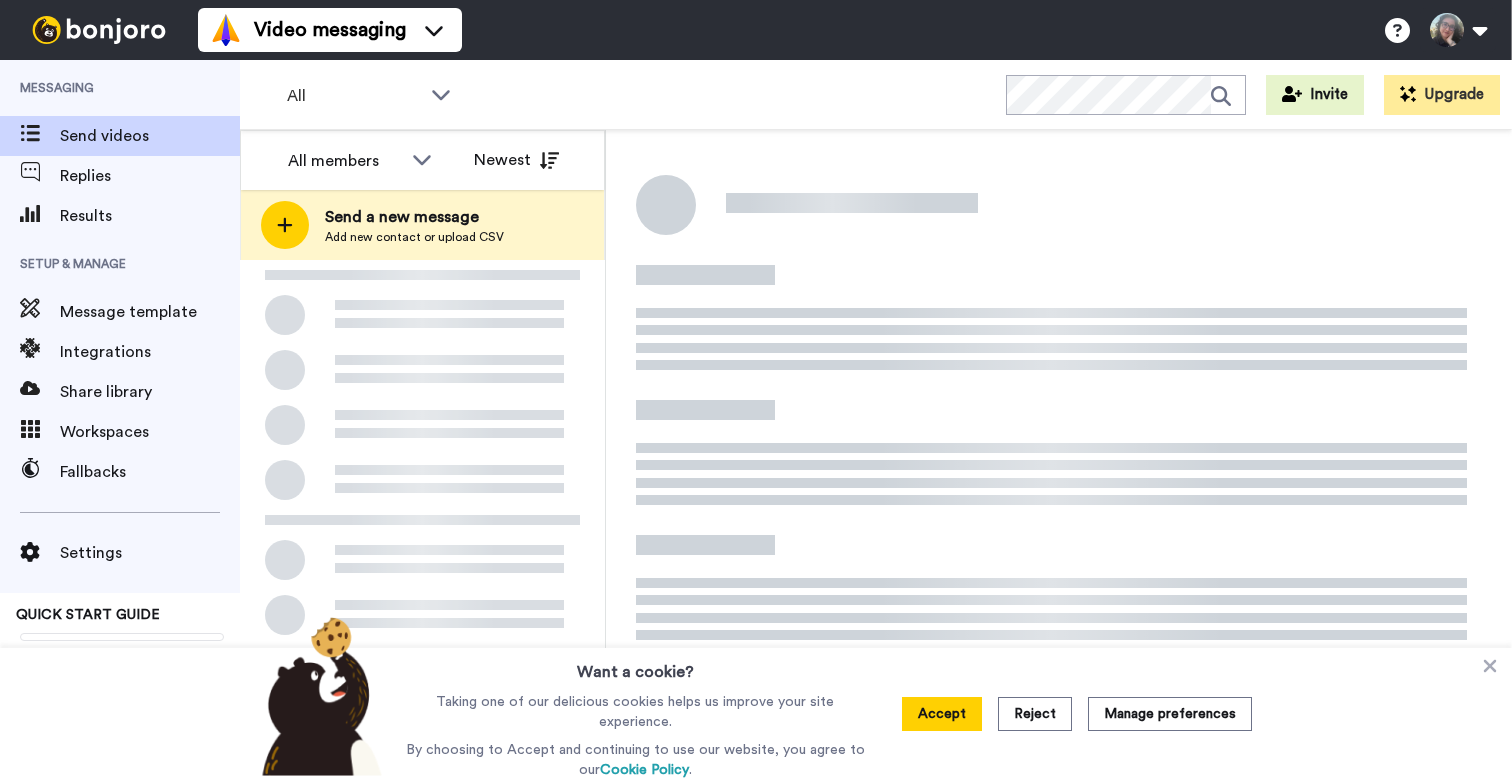 scroll, scrollTop: 0, scrollLeft: 0, axis: both 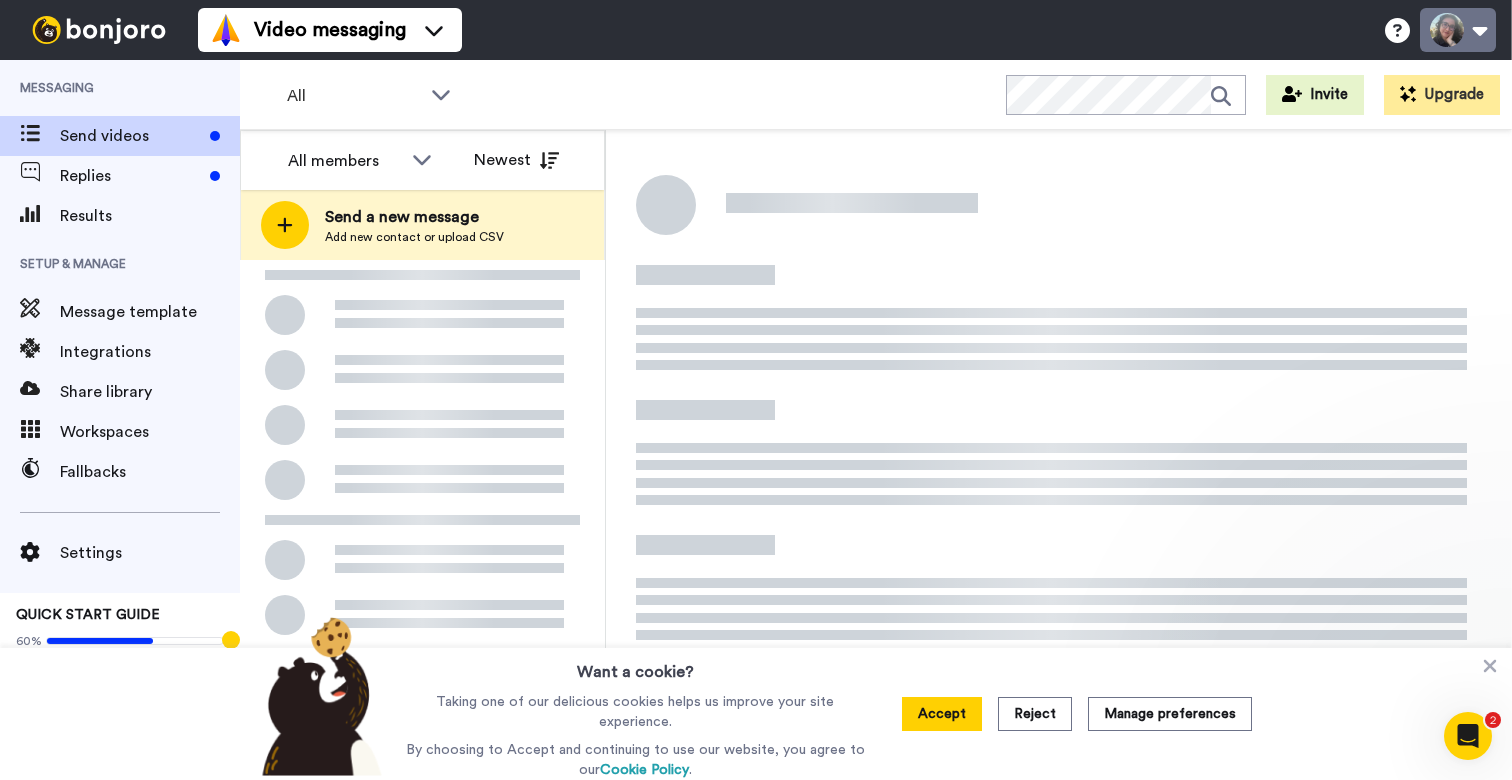 click at bounding box center [1458, 30] 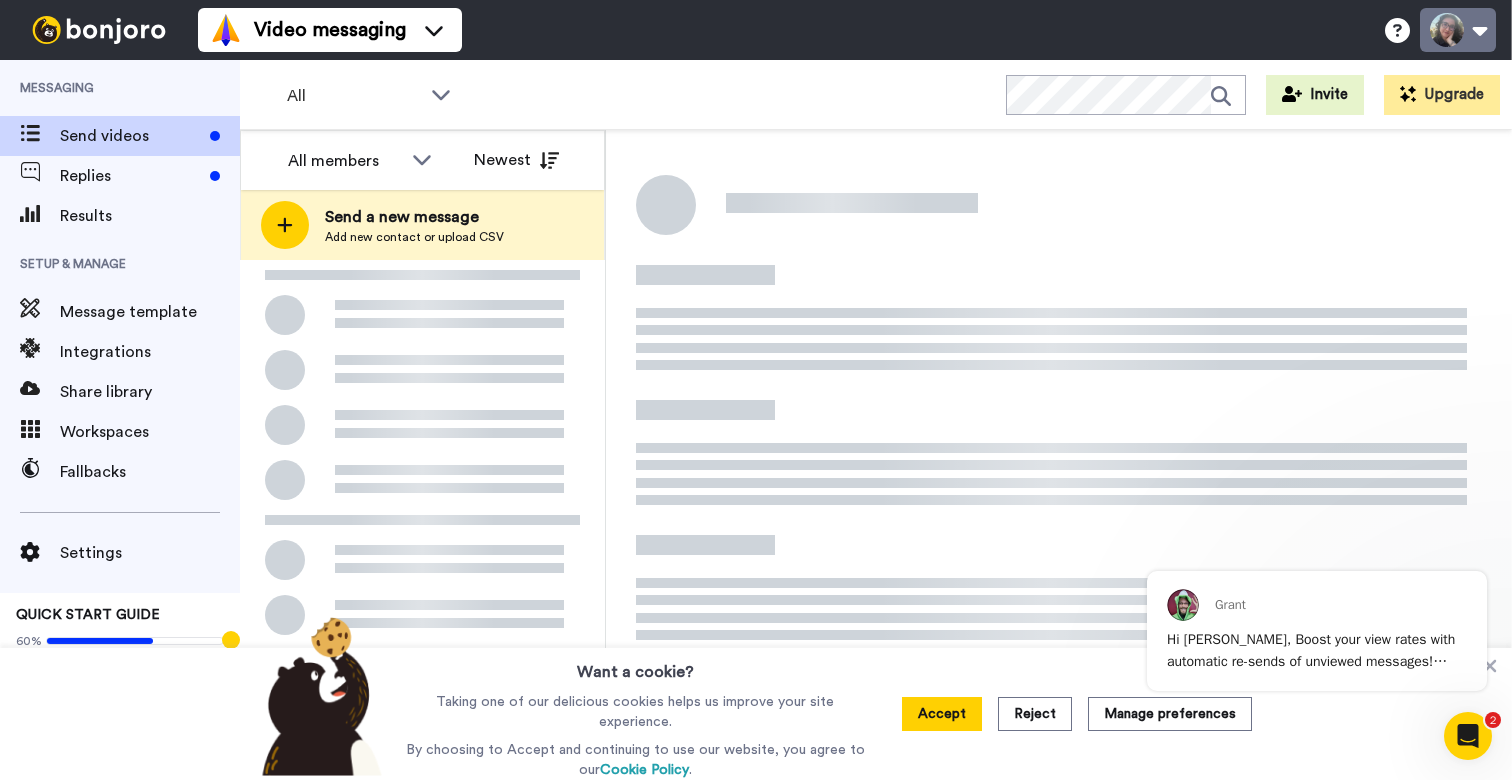 scroll, scrollTop: 0, scrollLeft: 0, axis: both 